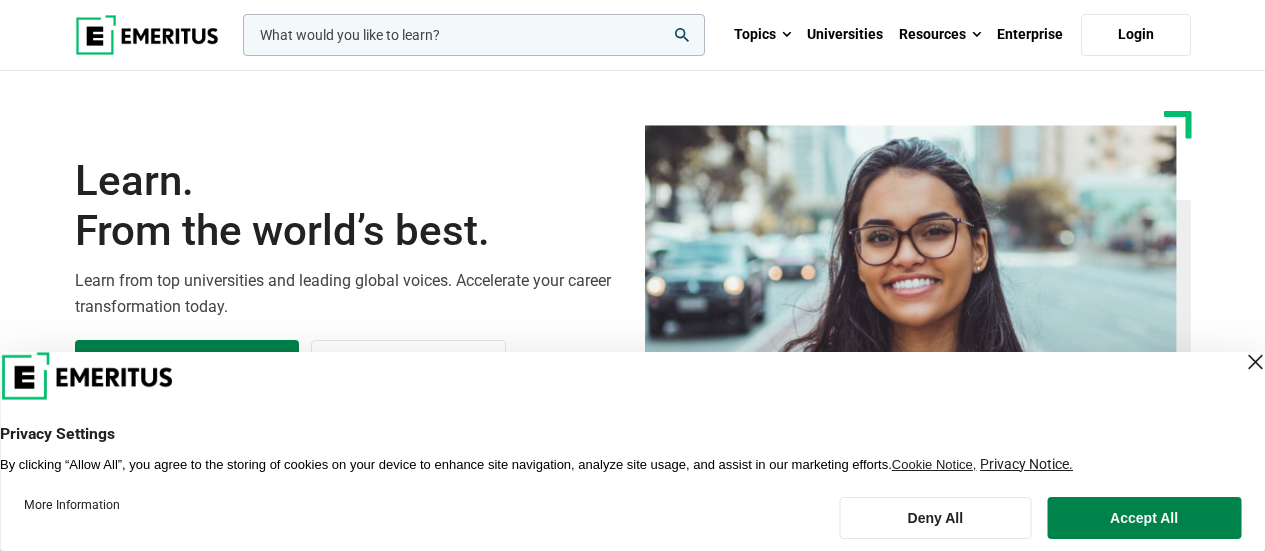 scroll, scrollTop: 0, scrollLeft: 0, axis: both 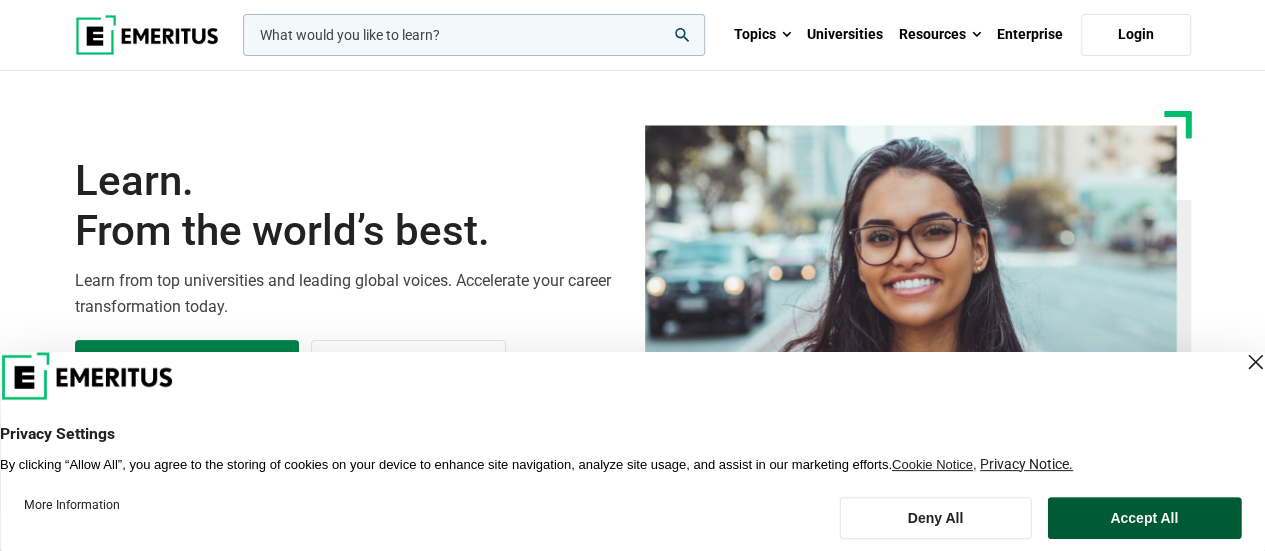 click on "Accept All" at bounding box center (1144, 518) 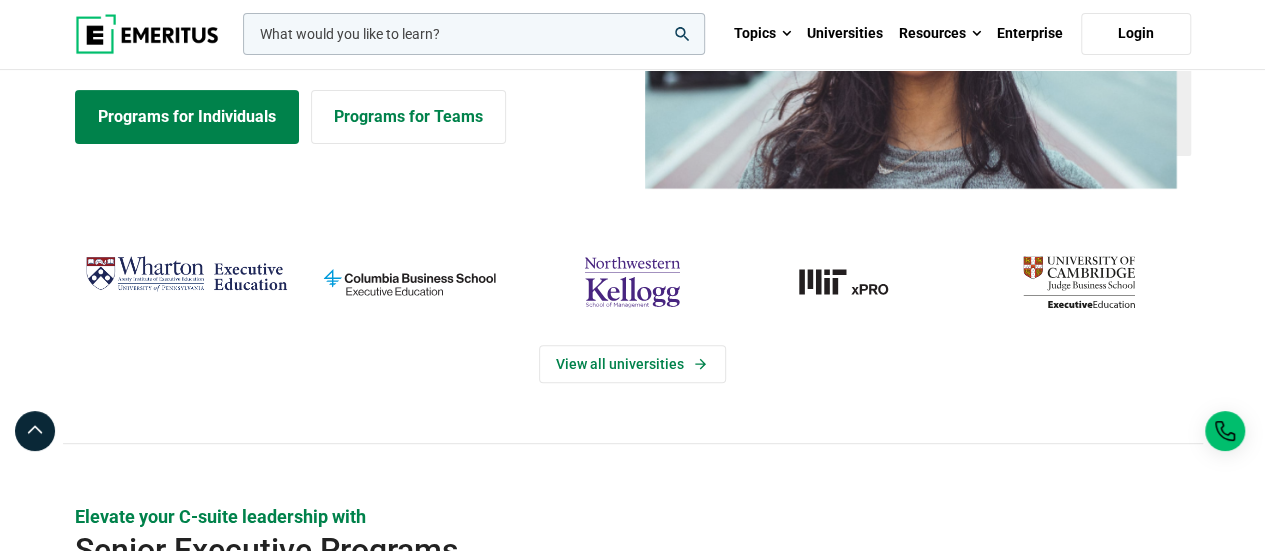 scroll, scrollTop: 300, scrollLeft: 0, axis: vertical 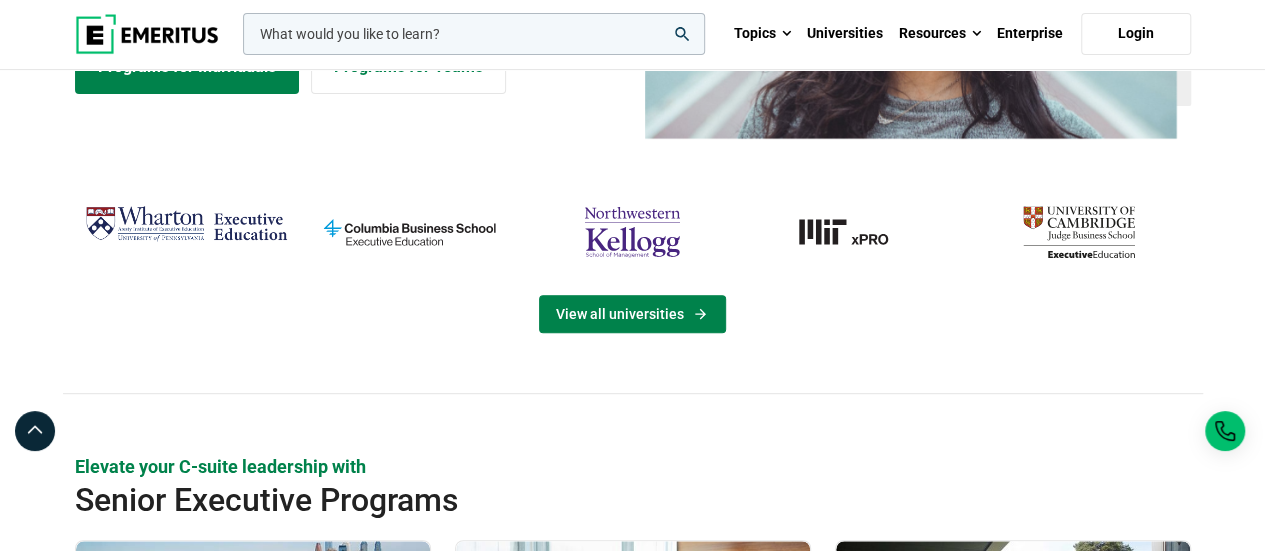 click on "View all universities" at bounding box center [632, 314] 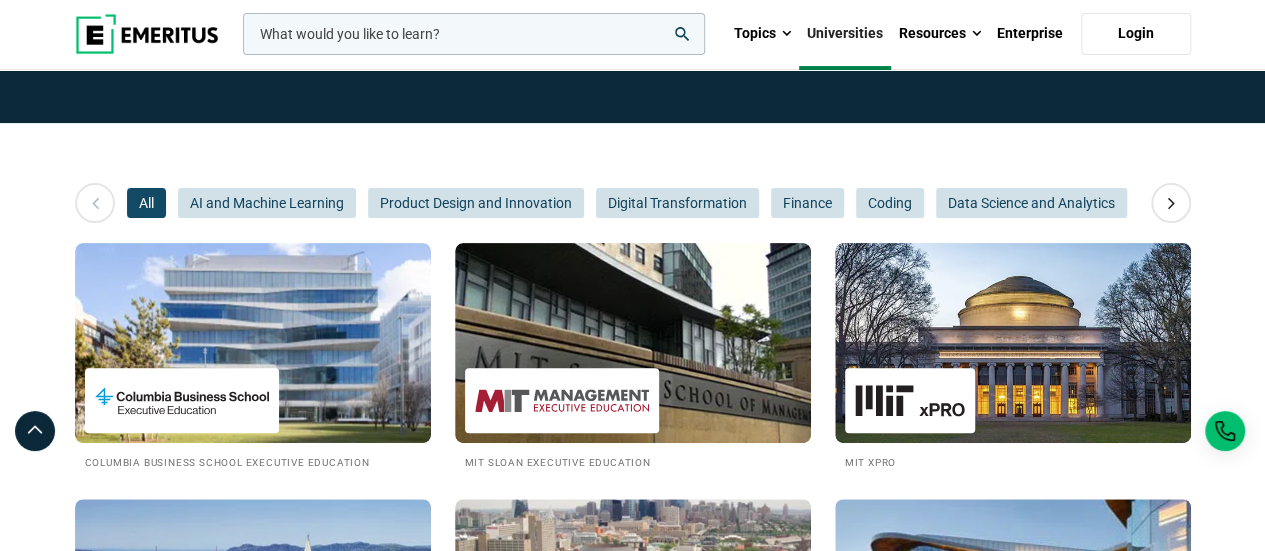 scroll, scrollTop: 0, scrollLeft: 0, axis: both 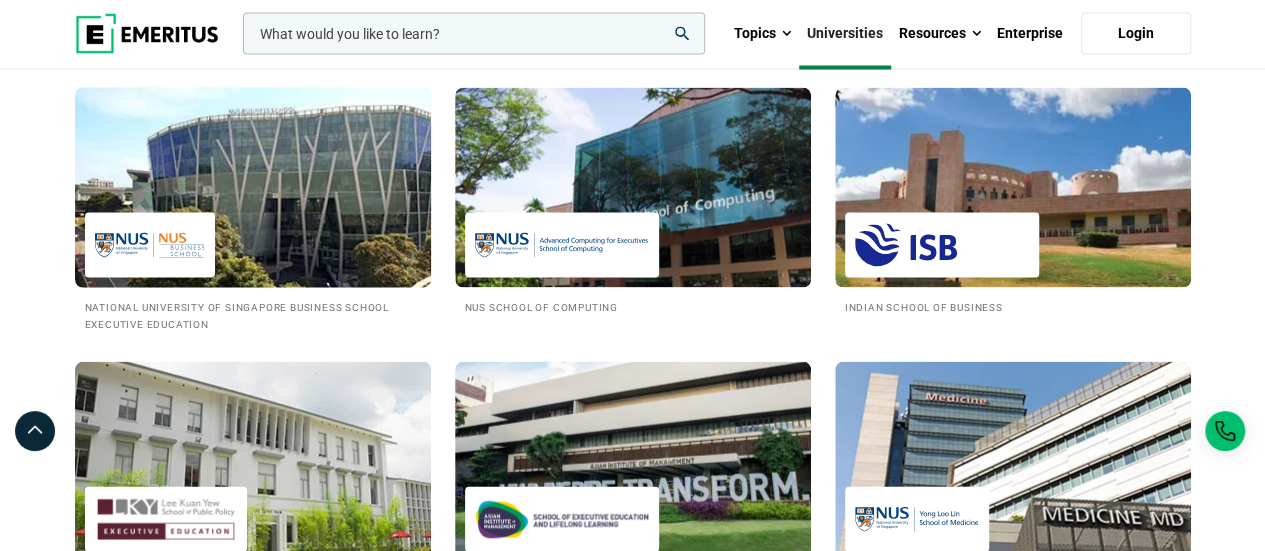 click on "National University of Singapore Business School Executive Education" at bounding box center (253, 315) 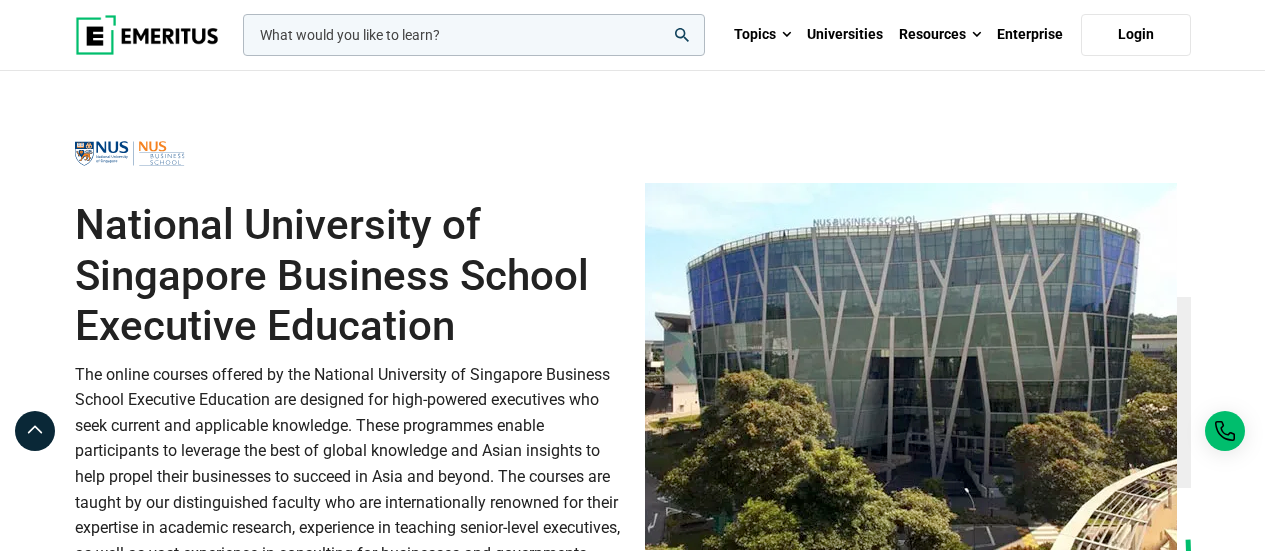 scroll, scrollTop: 0, scrollLeft: 0, axis: both 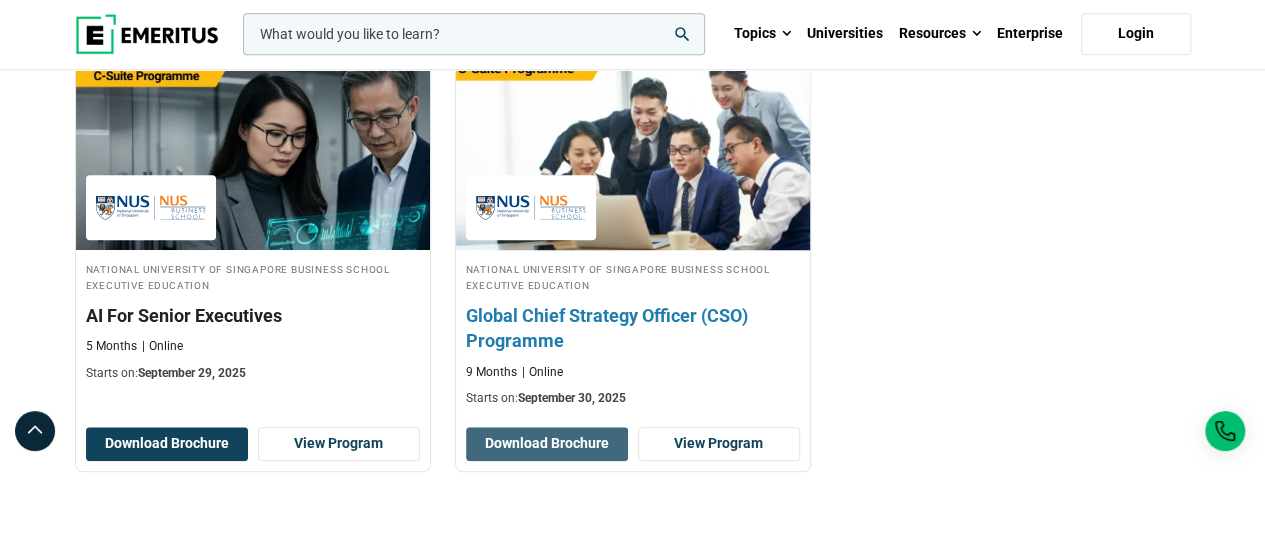 click on "Download Brochure" at bounding box center (547, 444) 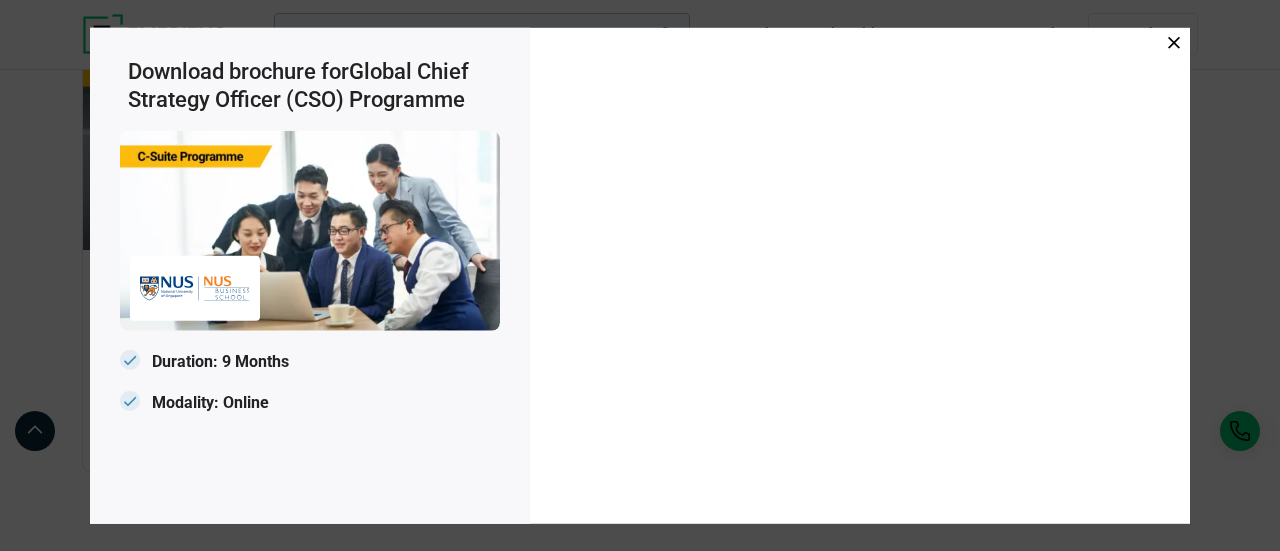 click 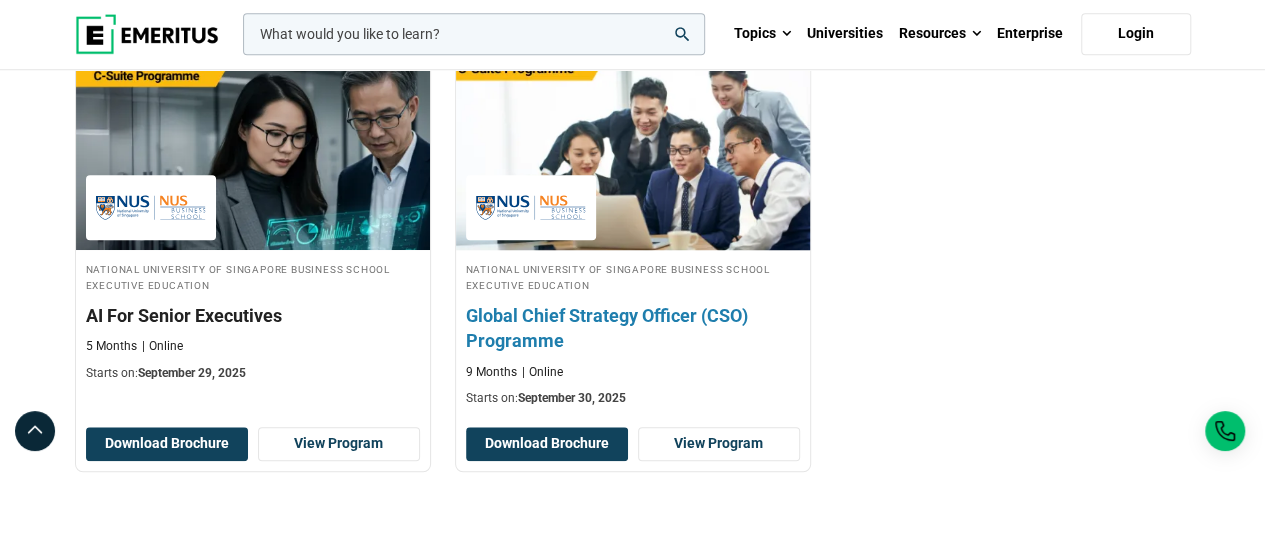 click on "Global Chief Strategy Officer (CSO) Programme" at bounding box center [633, 328] 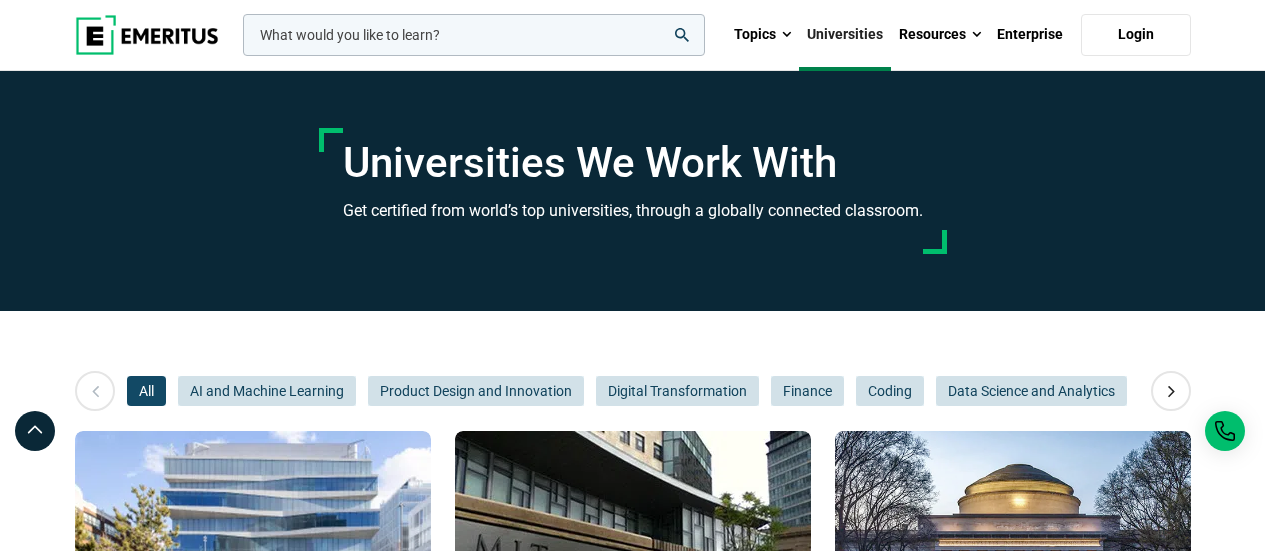 scroll, scrollTop: 1900, scrollLeft: 0, axis: vertical 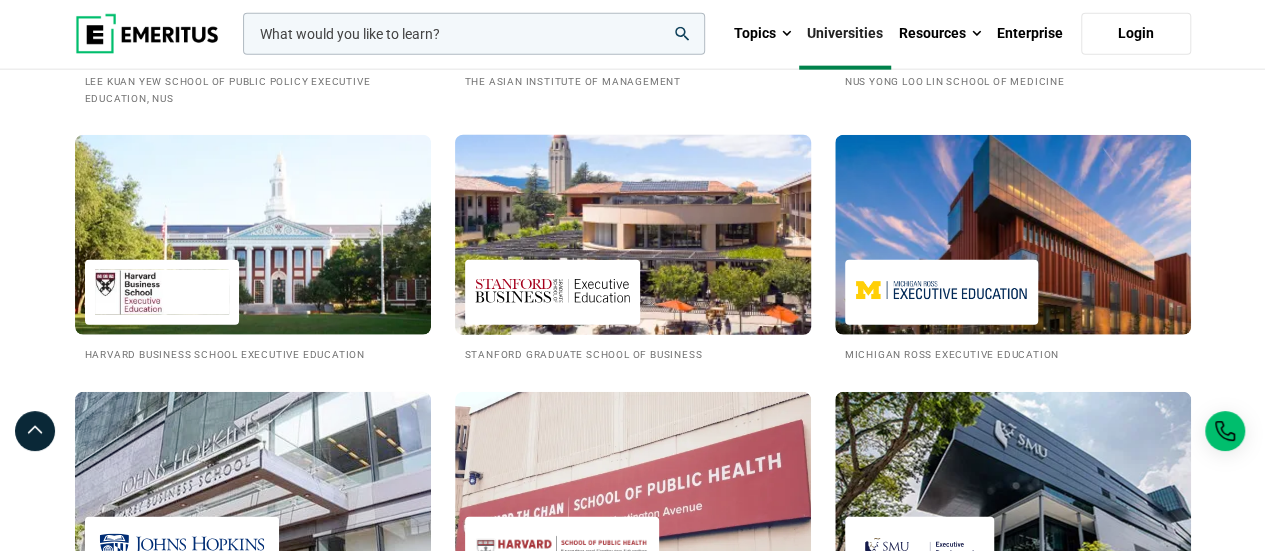 click on "Stanford Graduate School of Business" at bounding box center (633, 353) 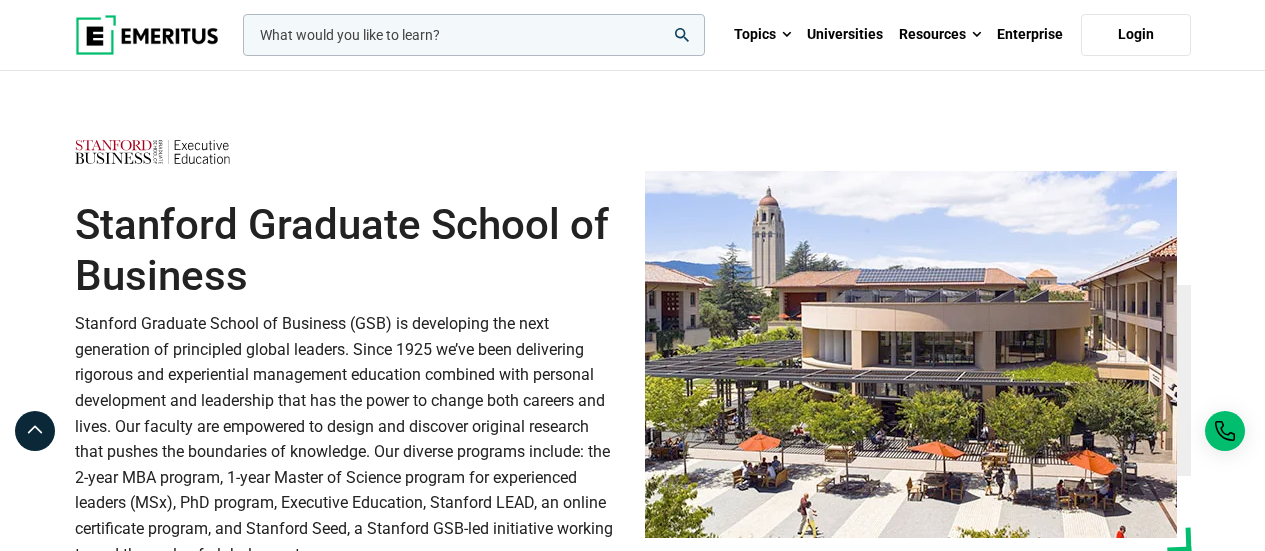 scroll, scrollTop: 72, scrollLeft: 0, axis: vertical 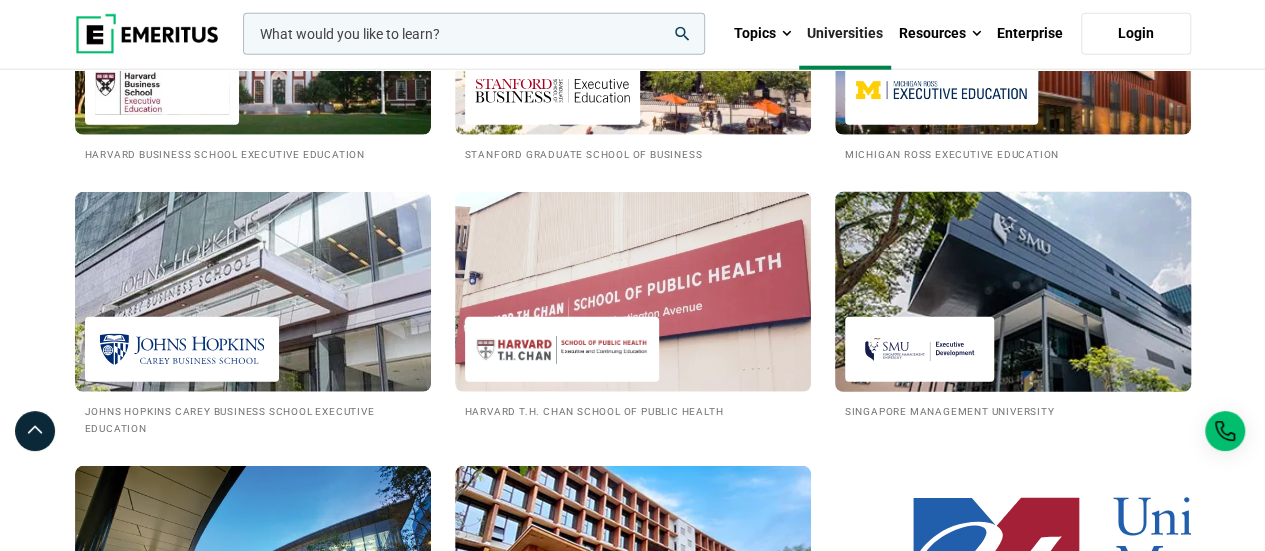 click on "Singapore Management University" at bounding box center (1013, 410) 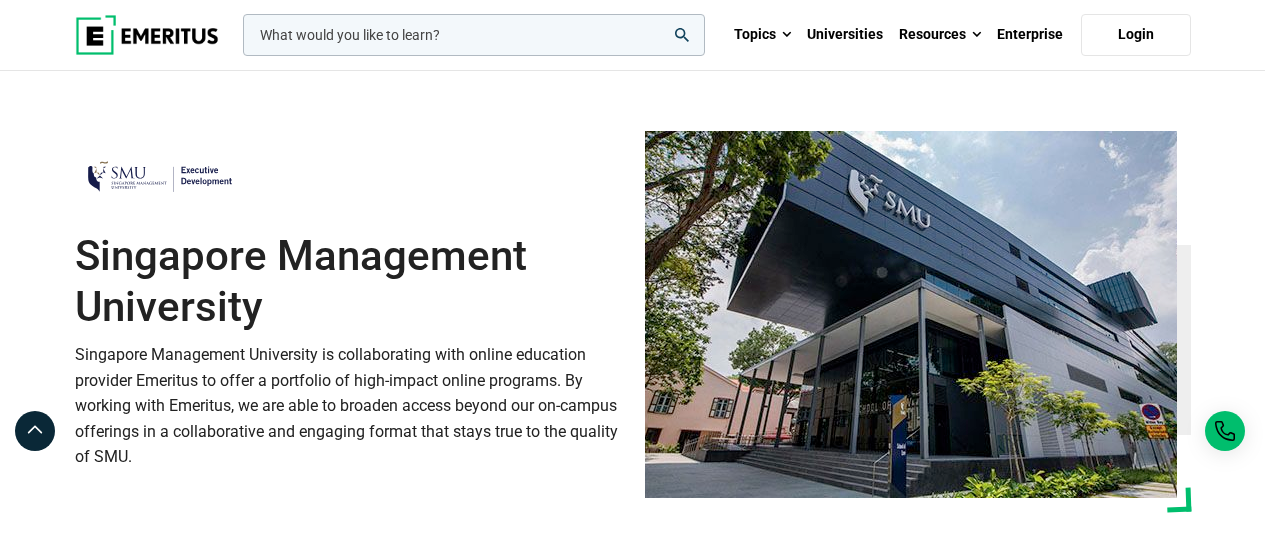 scroll, scrollTop: 0, scrollLeft: 0, axis: both 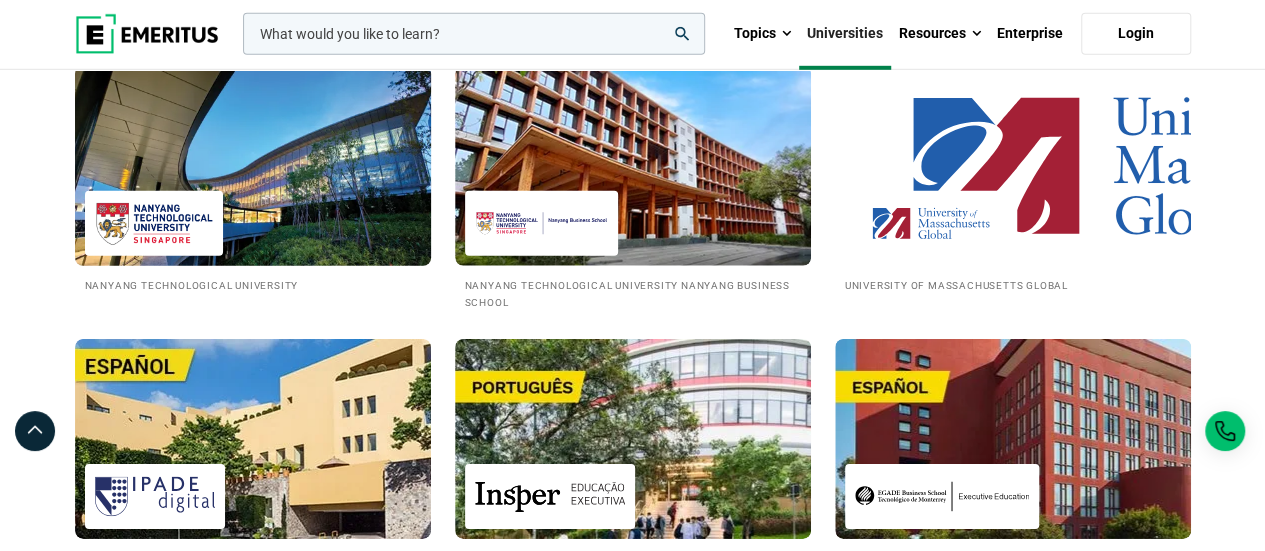 click on "Nanyang Technological University" at bounding box center [253, 284] 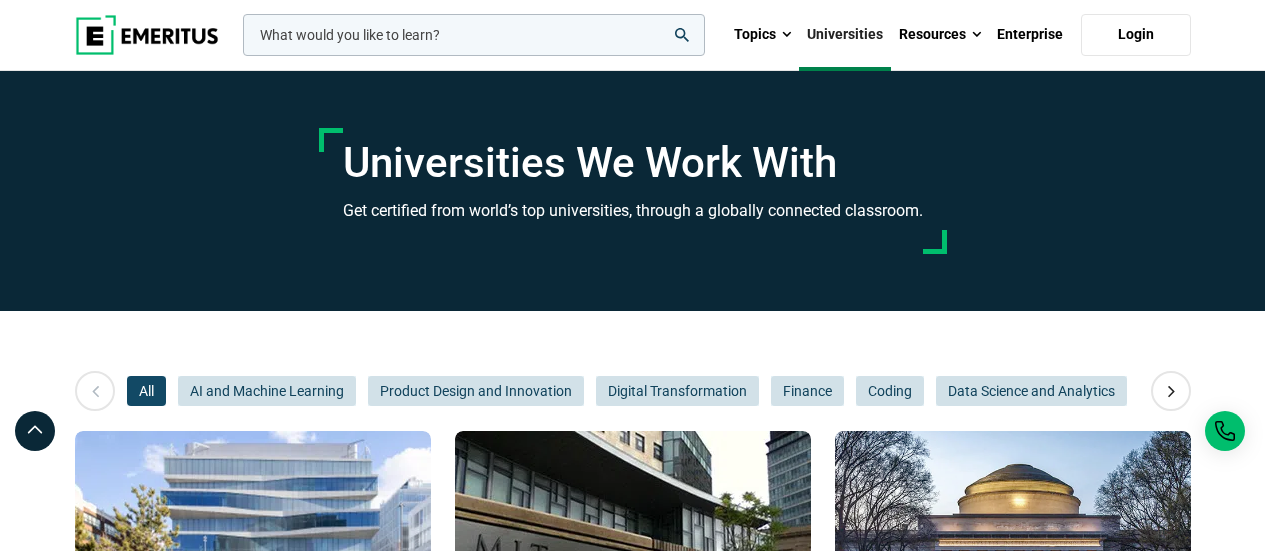 scroll, scrollTop: 3000, scrollLeft: 0, axis: vertical 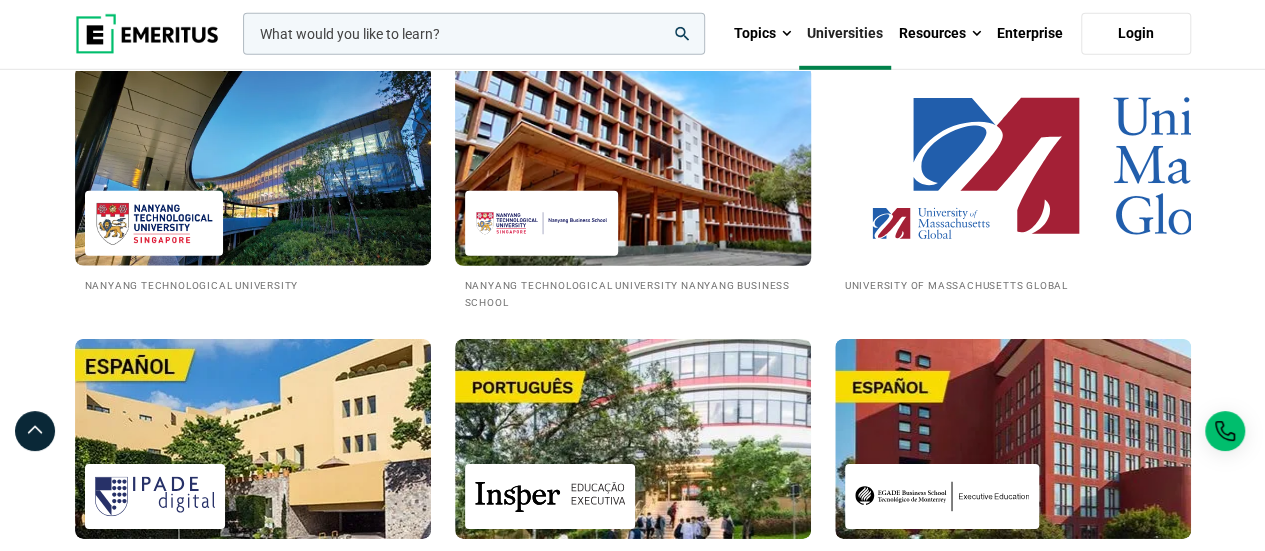 click on "Nanyang Technological University Nanyang Business School" at bounding box center [633, 188] 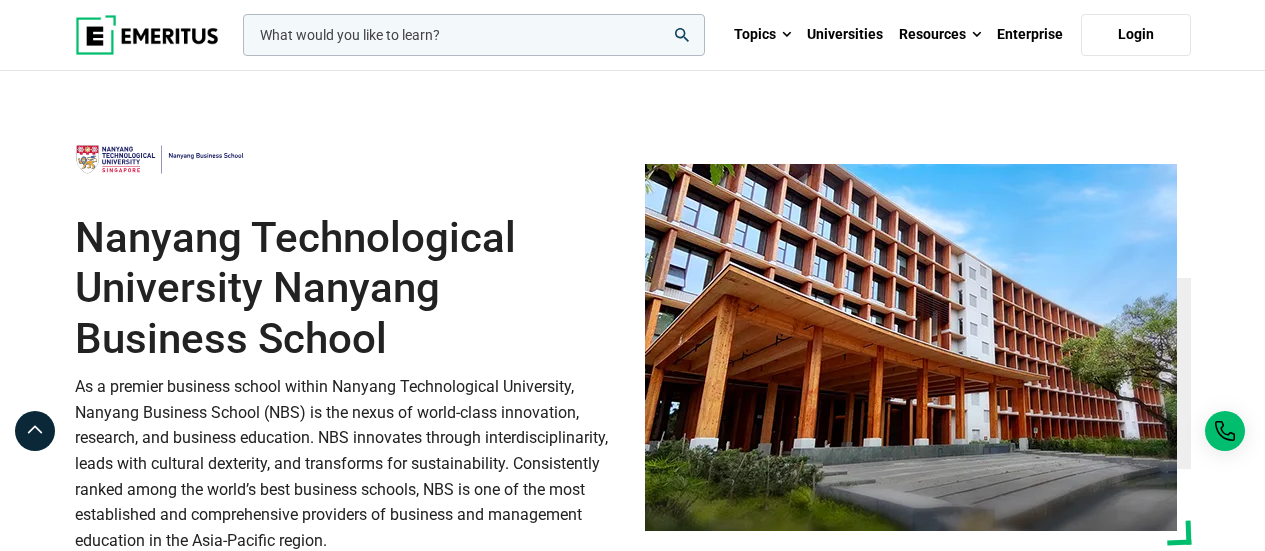scroll, scrollTop: 500, scrollLeft: 0, axis: vertical 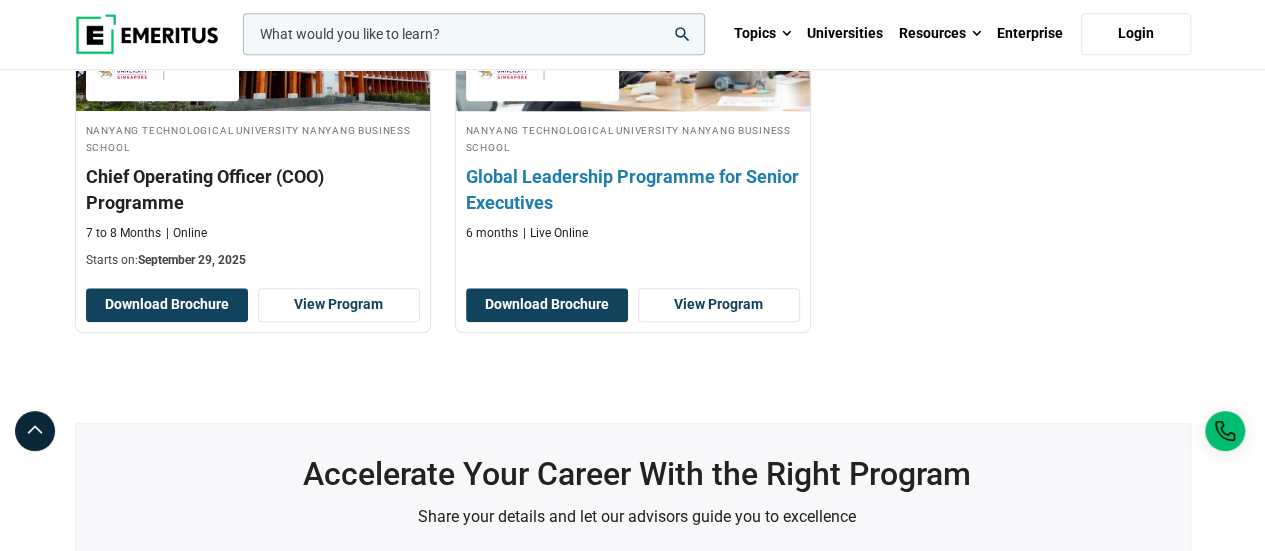 click on "Global Leadership Programme for Senior Executives" at bounding box center (633, 189) 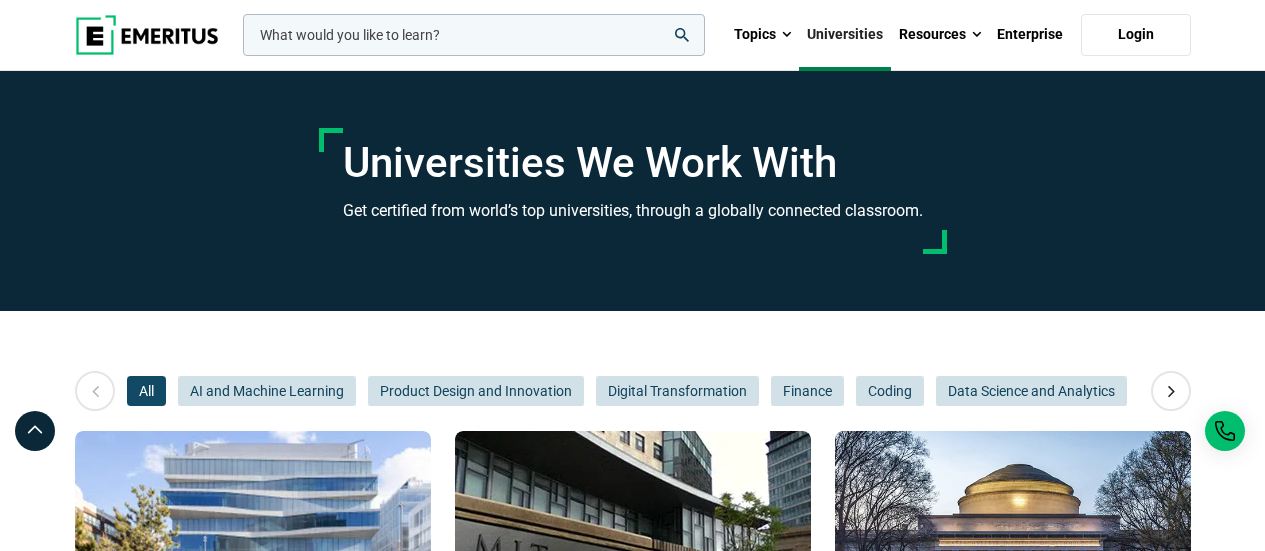 scroll, scrollTop: 3000, scrollLeft: 0, axis: vertical 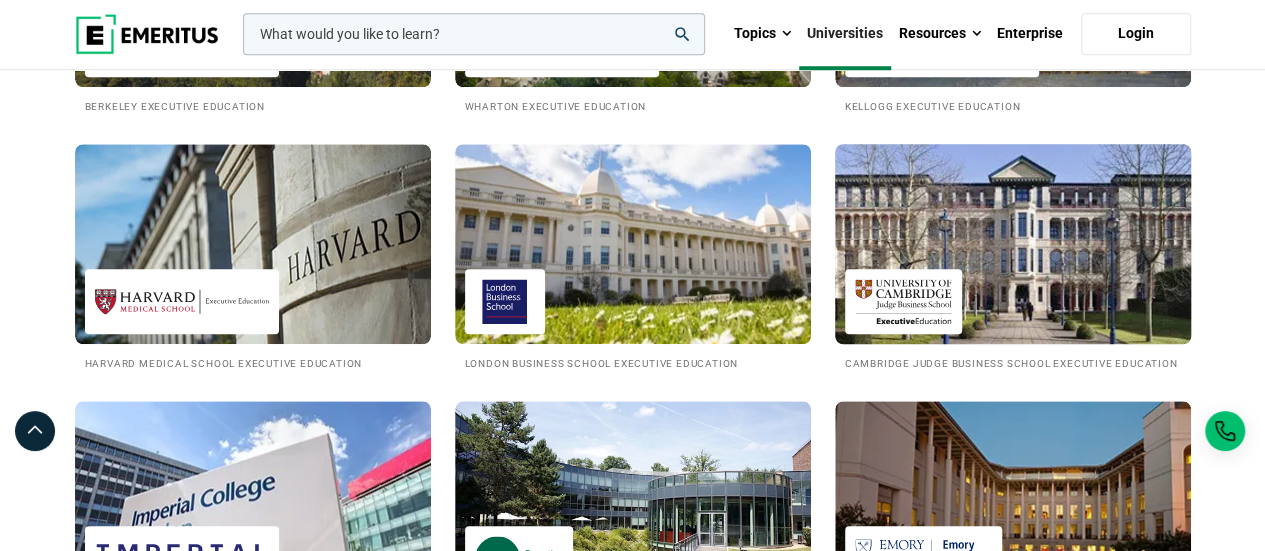 click on "Cambridge Judge Business School Executive Education" at bounding box center [1013, 362] 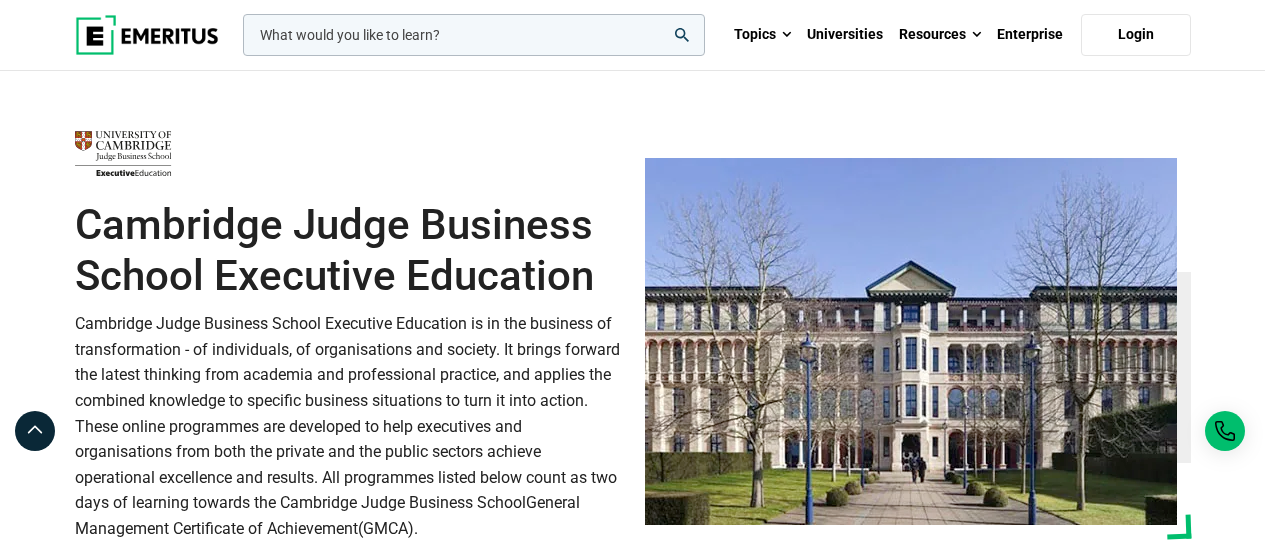 scroll, scrollTop: 380, scrollLeft: 0, axis: vertical 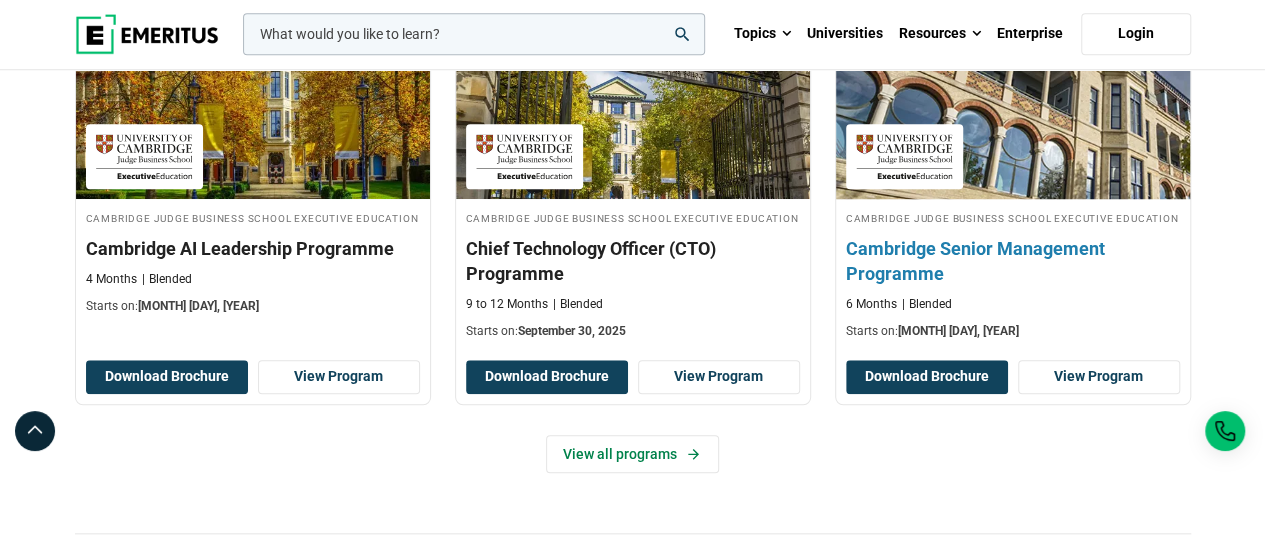 click on "Cambridge Senior Management Programme" at bounding box center (1013, 261) 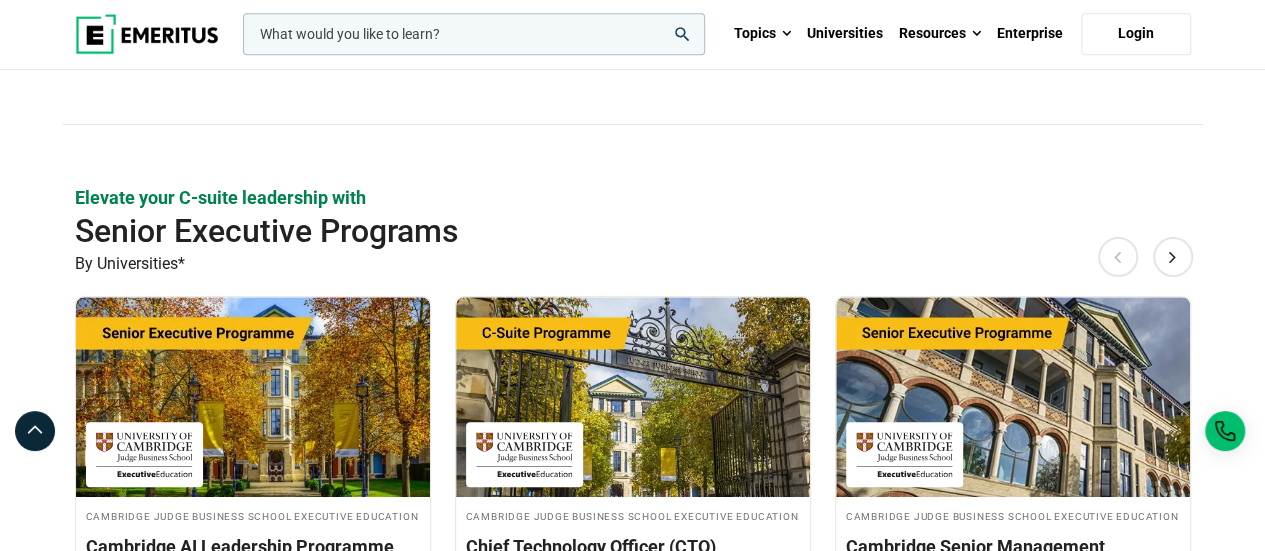scroll, scrollTop: 300, scrollLeft: 0, axis: vertical 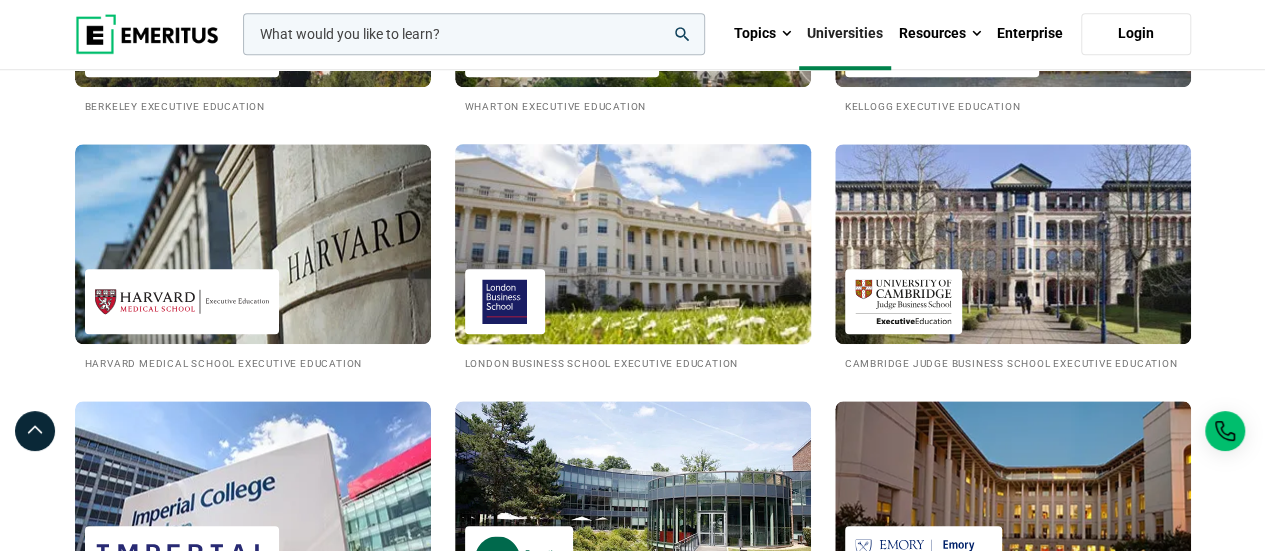 click on "London Business School Executive Education" at bounding box center [633, 362] 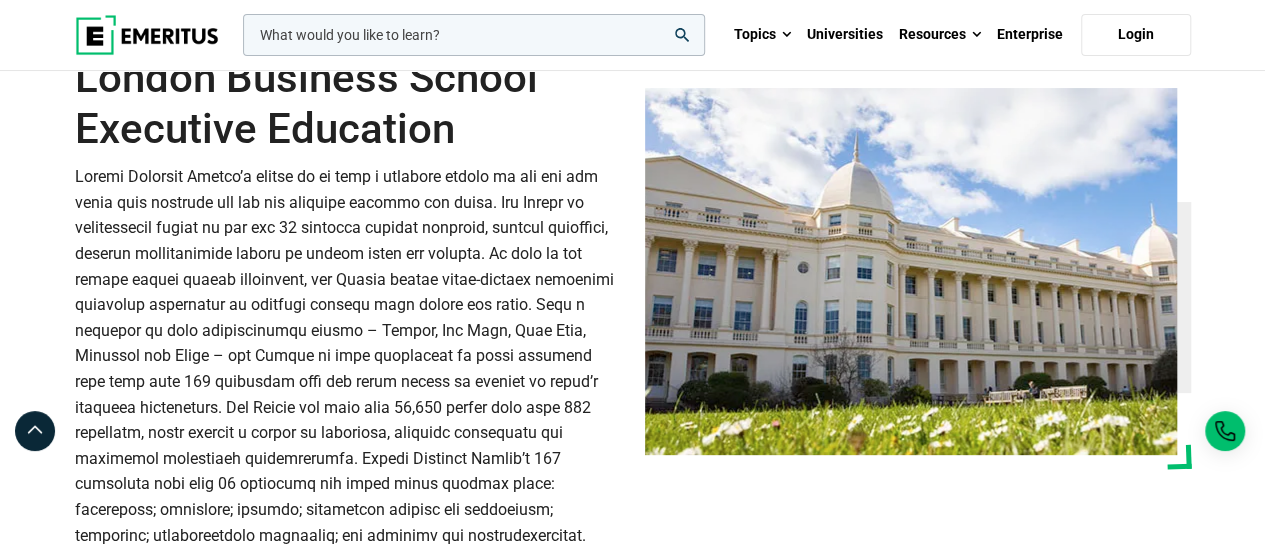 scroll, scrollTop: 0, scrollLeft: 0, axis: both 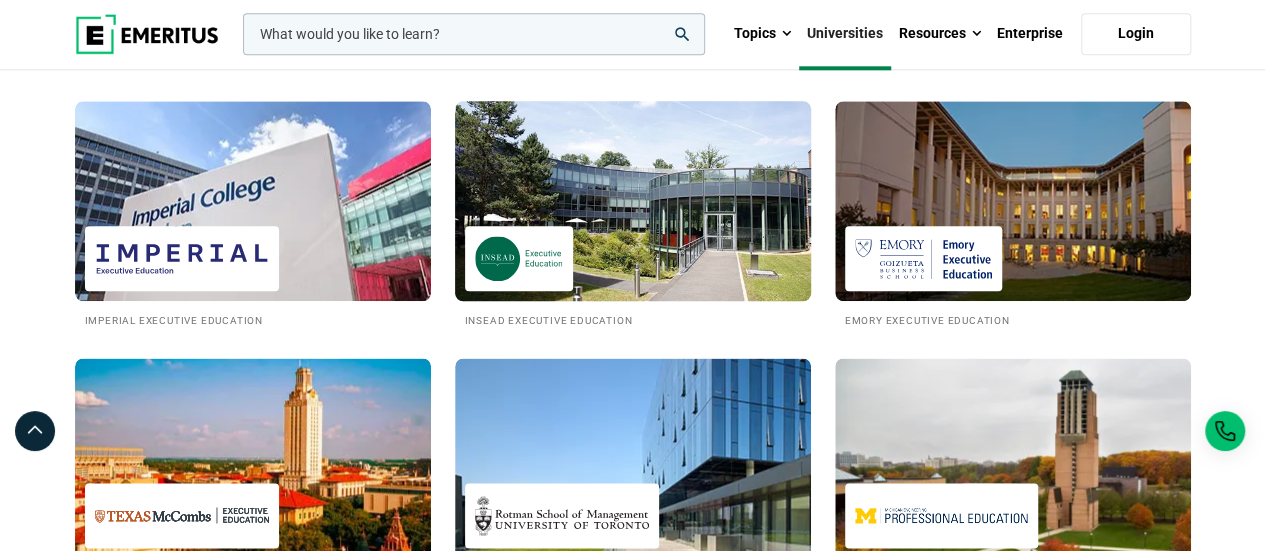 click on "INSEAD Executive Education" at bounding box center (633, 319) 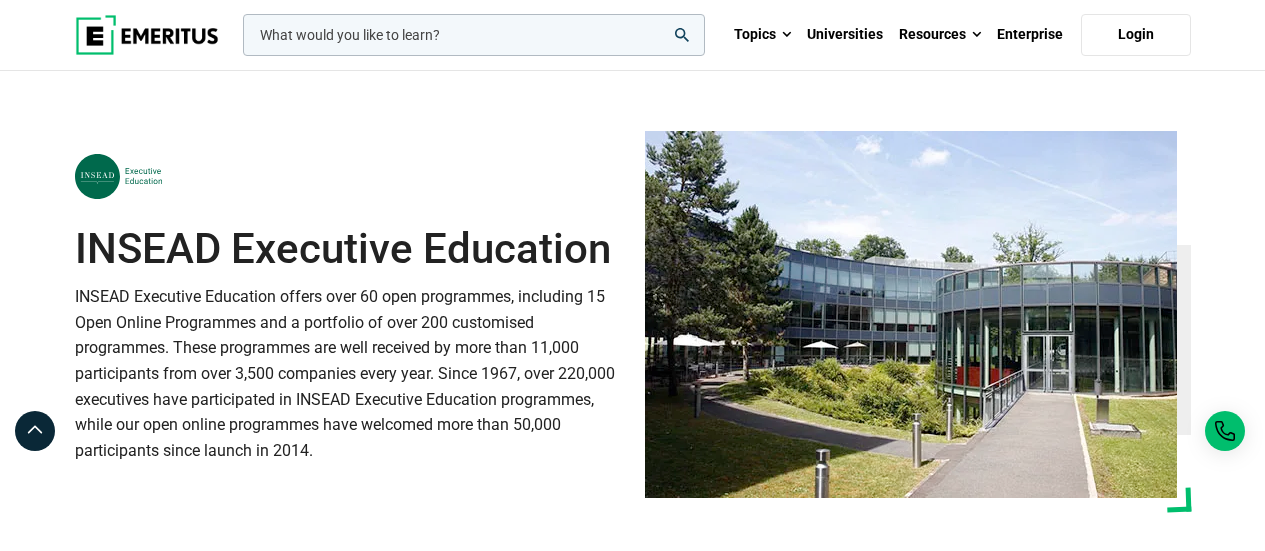 scroll, scrollTop: 168, scrollLeft: 0, axis: vertical 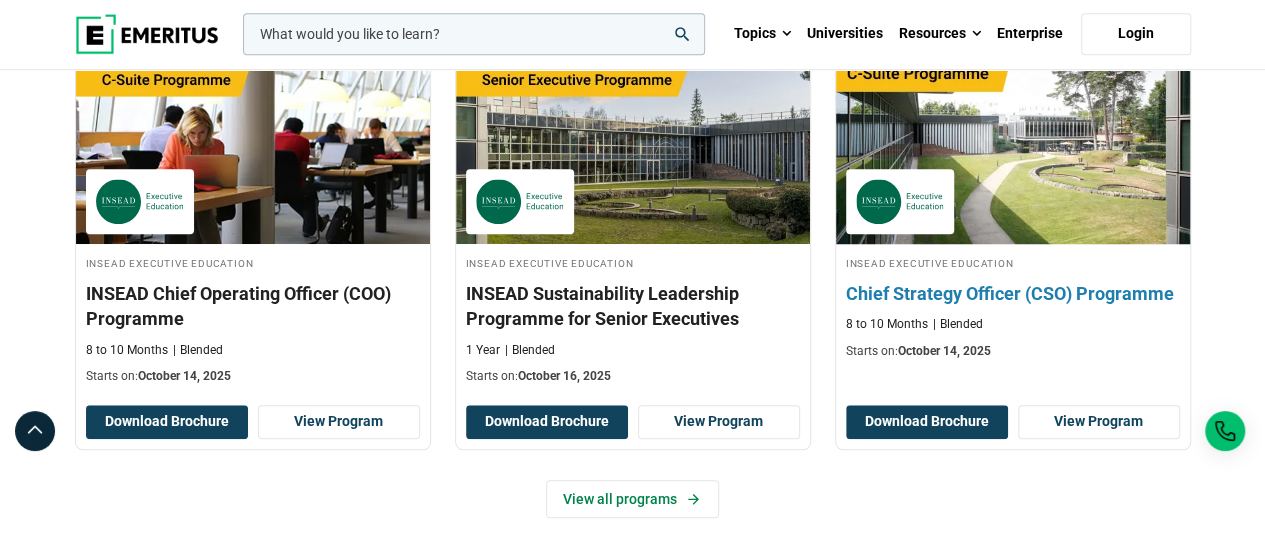 click on "Chief Strategy Officer (CSO) Programme" at bounding box center [1013, 293] 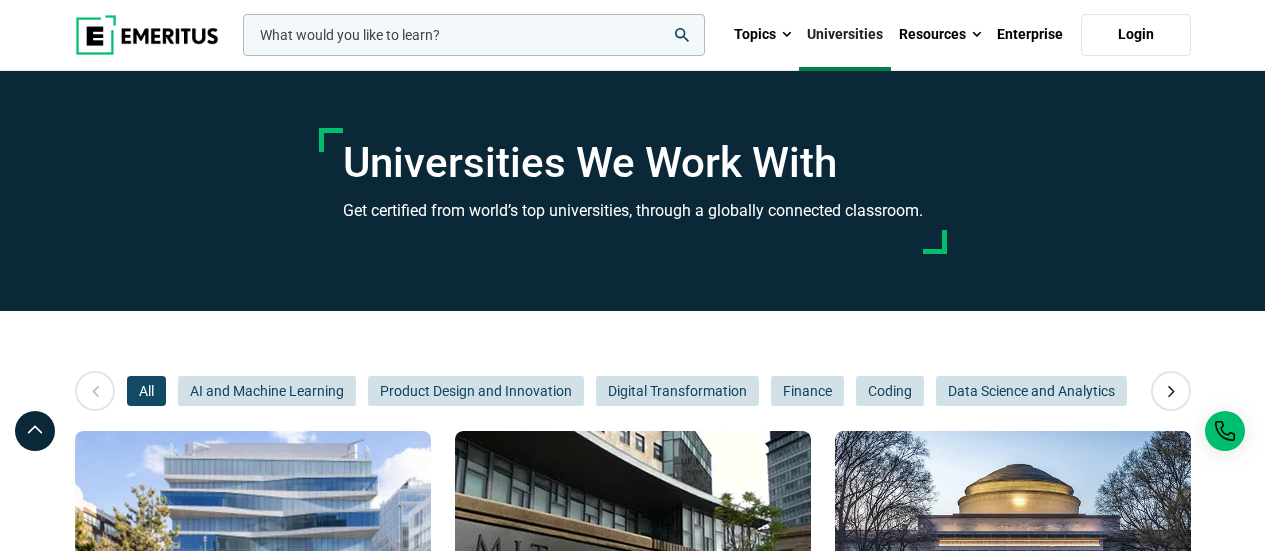 scroll, scrollTop: 1508, scrollLeft: 0, axis: vertical 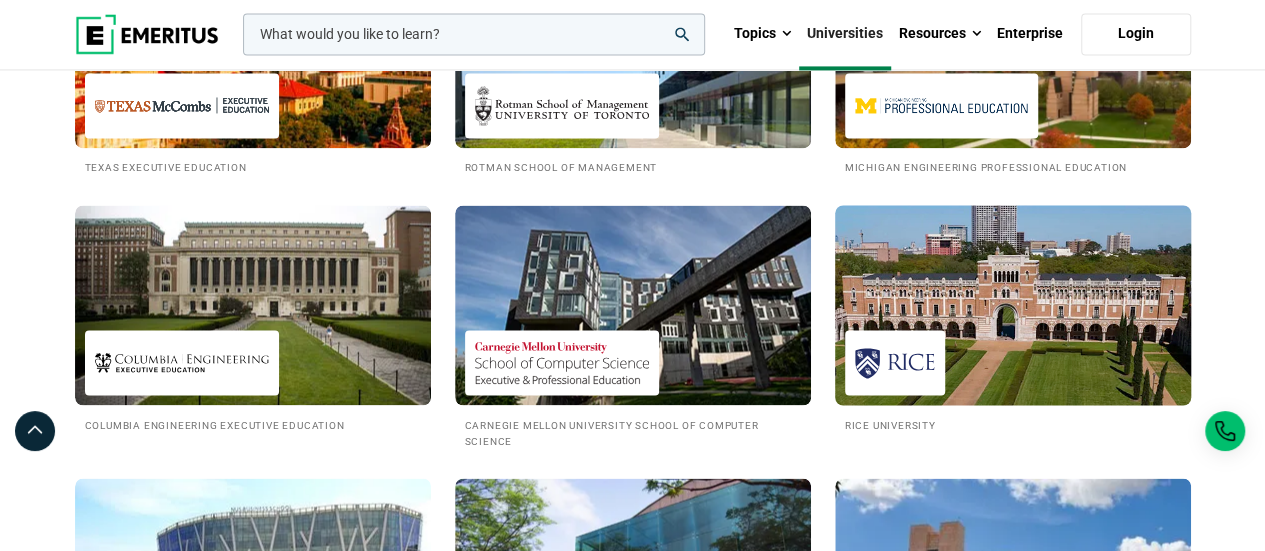 click on "Rice University" at bounding box center (1013, 423) 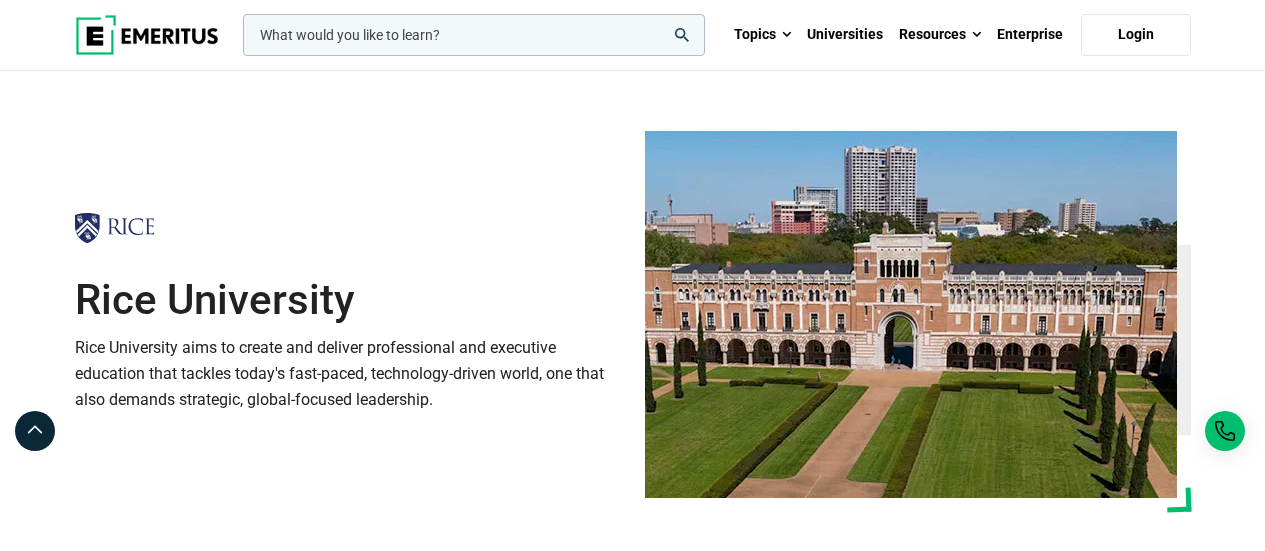 scroll, scrollTop: 0, scrollLeft: 0, axis: both 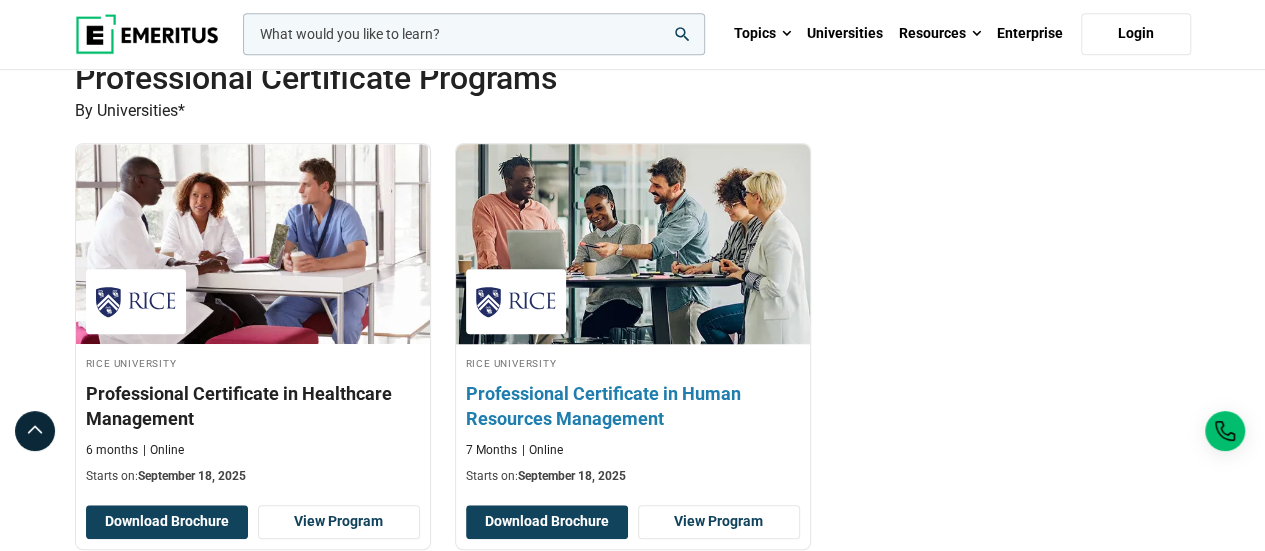 click on "Professional Certificate in Human Resources Management" at bounding box center [633, 406] 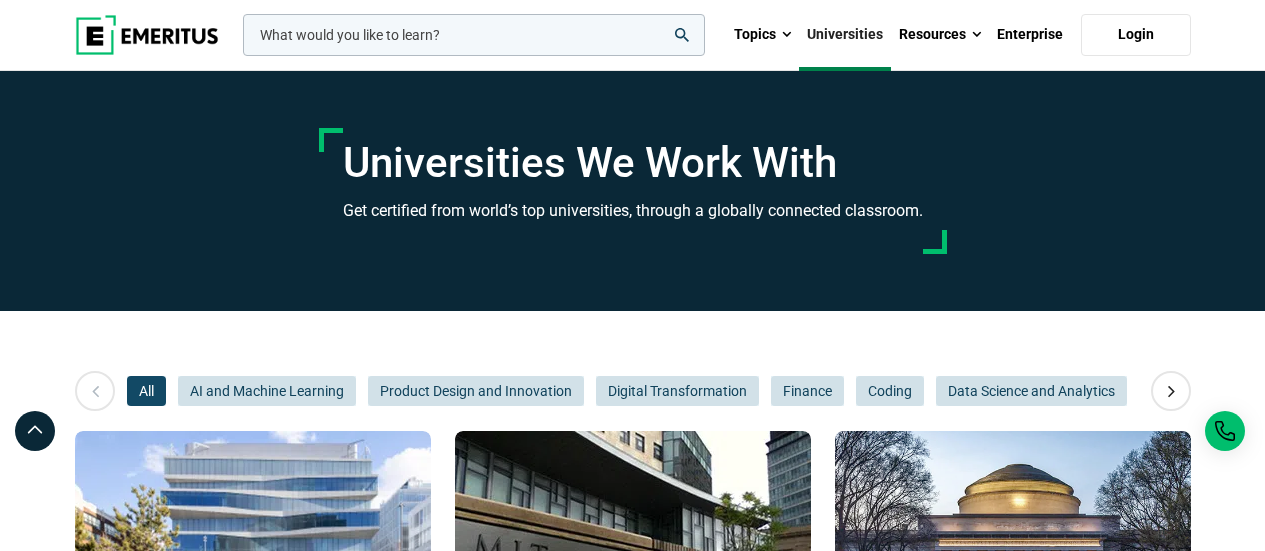 scroll, scrollTop: 1510, scrollLeft: 0, axis: vertical 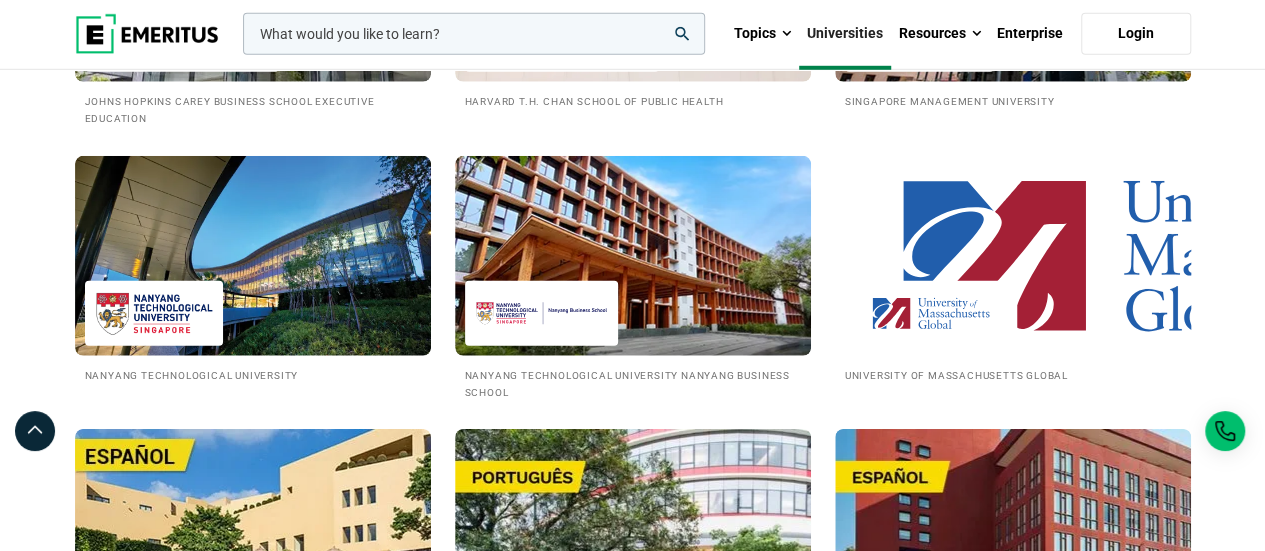 click on "University of Massachusetts Global" at bounding box center [1013, 374] 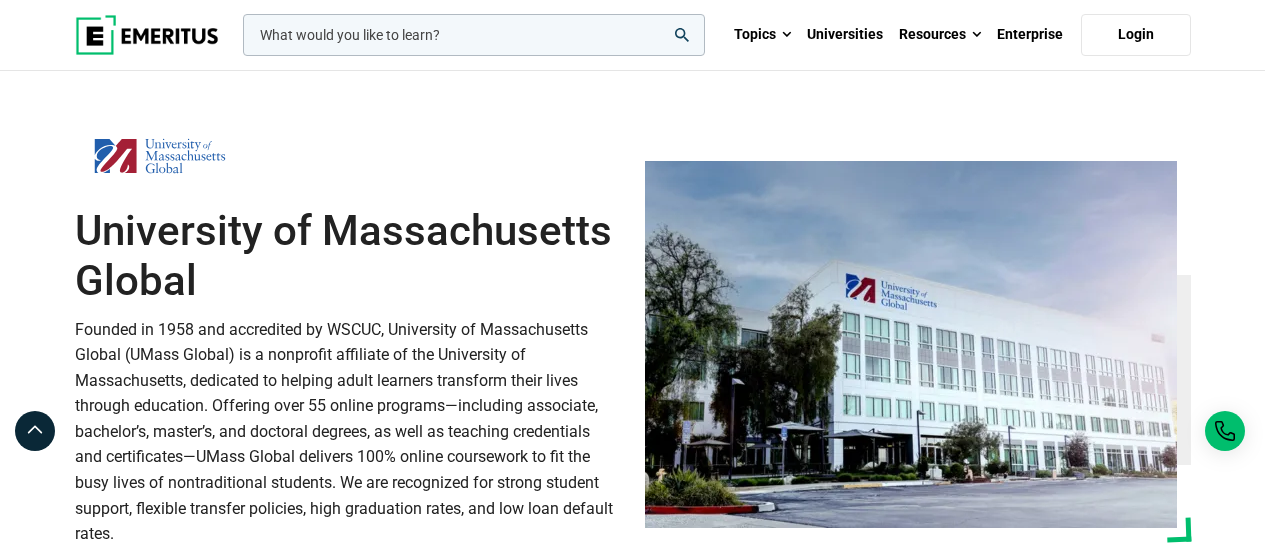 scroll, scrollTop: 0, scrollLeft: 0, axis: both 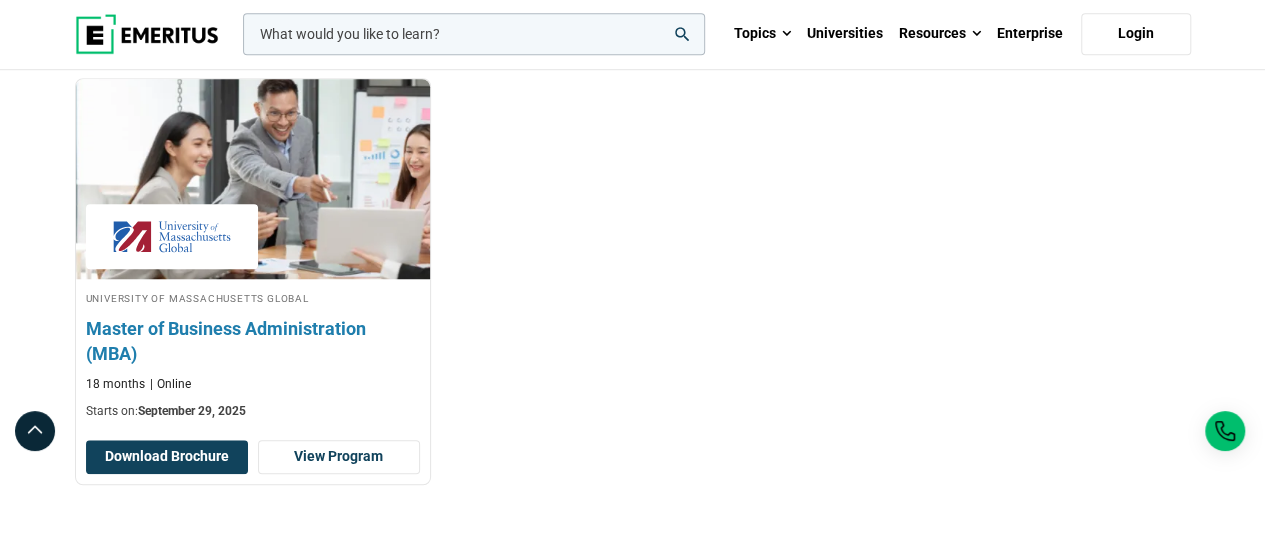 click on "Master of Business Administration (MBA)" at bounding box center (253, 341) 